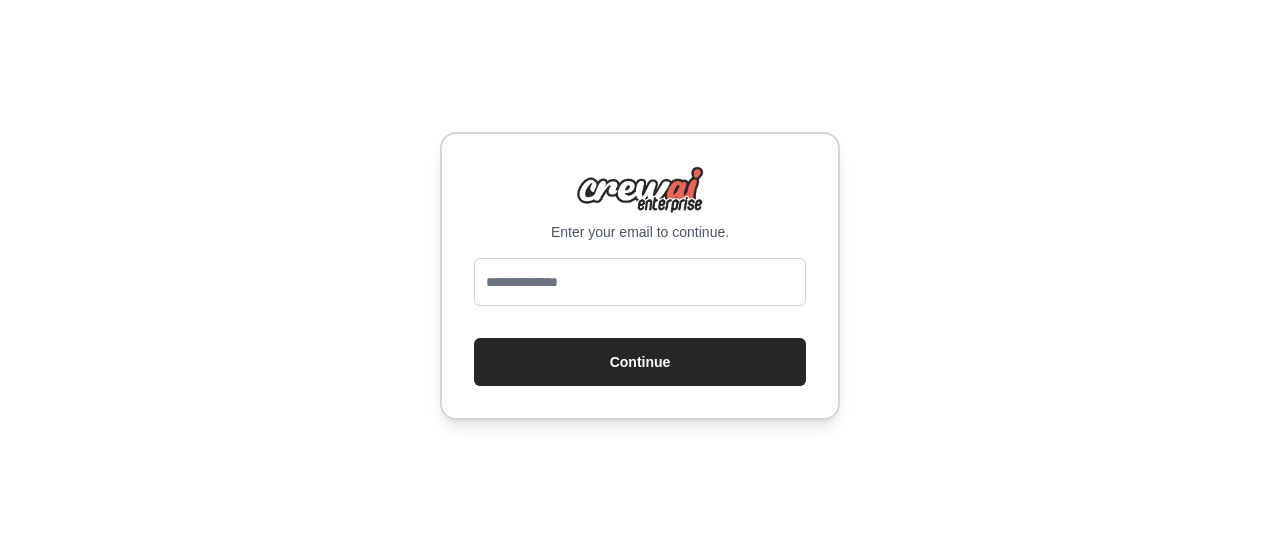 scroll, scrollTop: 0, scrollLeft: 0, axis: both 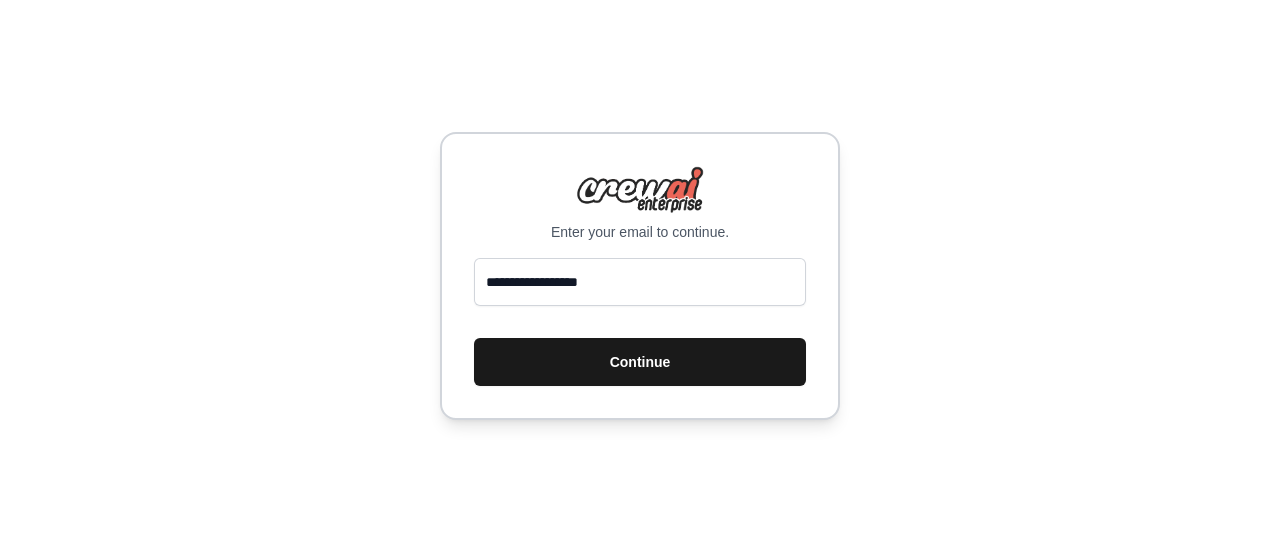 click on "Continue" at bounding box center [640, 362] 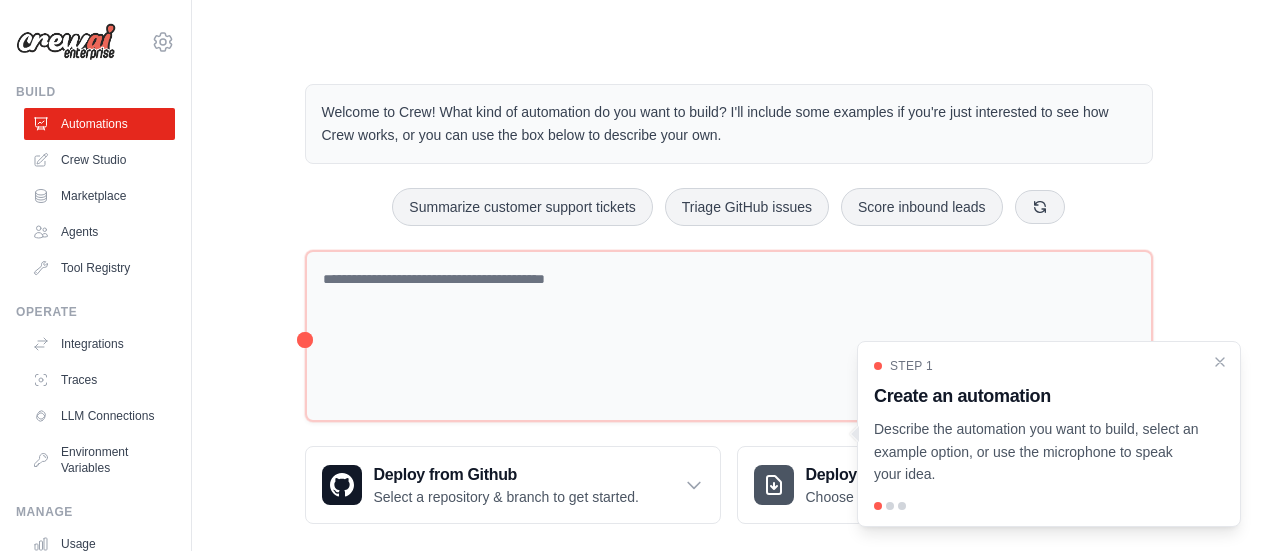 scroll, scrollTop: 0, scrollLeft: 0, axis: both 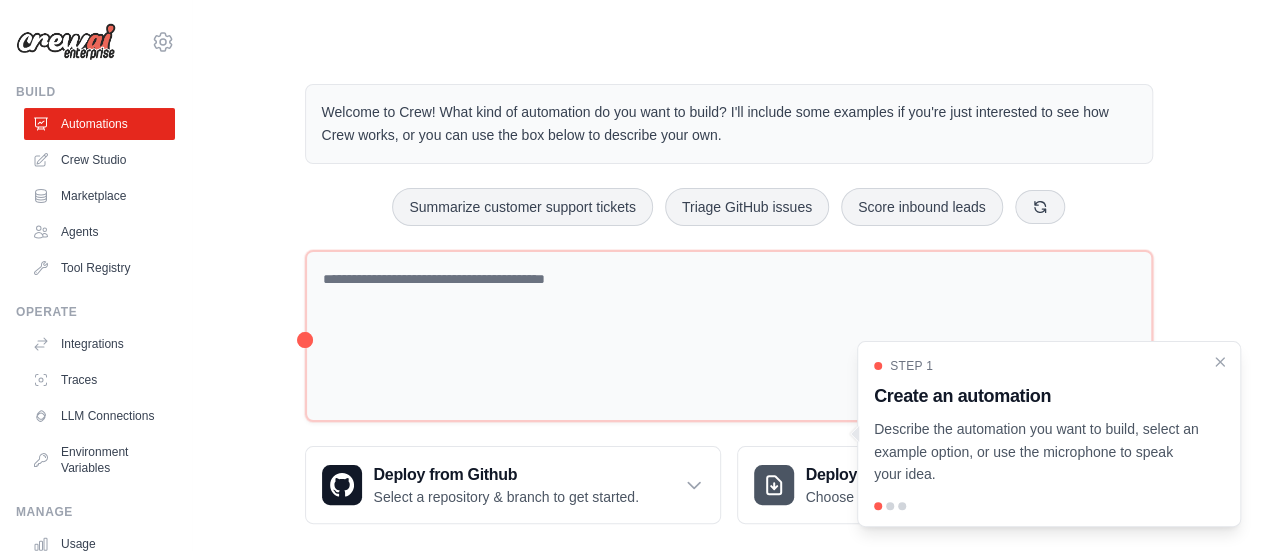 drag, startPoint x: 1221, startPoint y: 359, endPoint x: 1125, endPoint y: 457, distance: 137.186 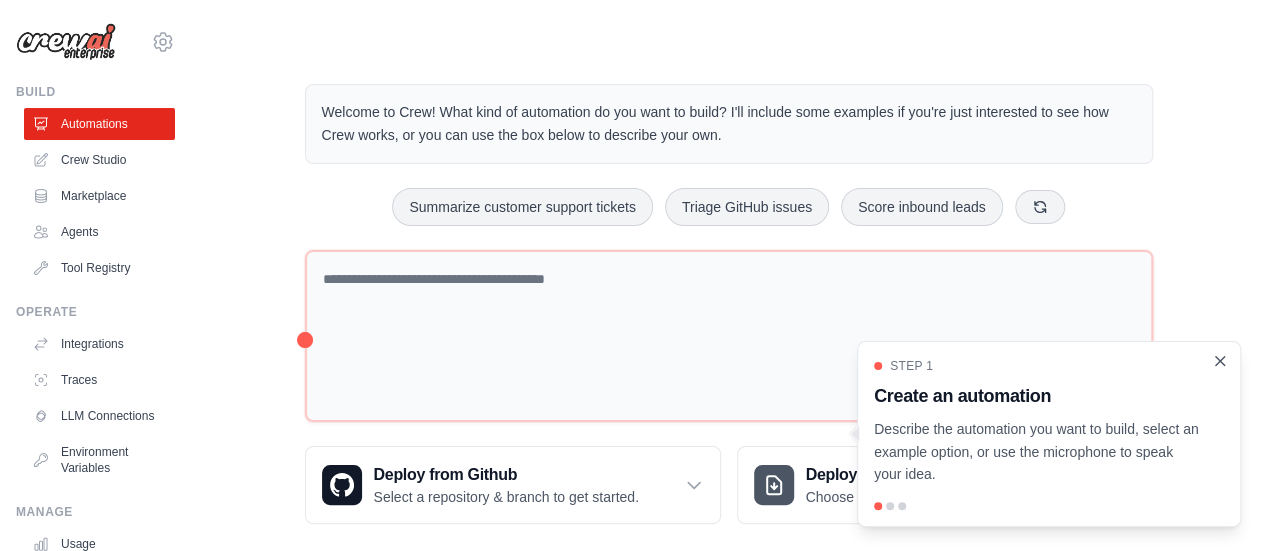 click 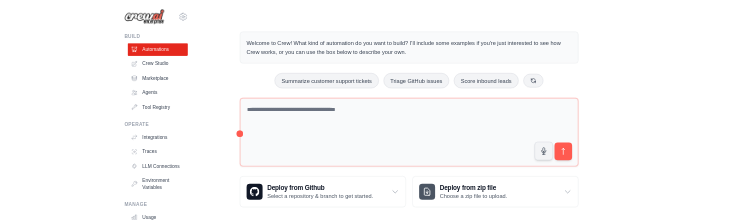 scroll, scrollTop: 0, scrollLeft: 0, axis: both 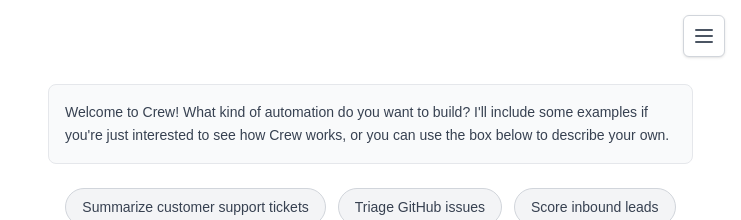 click 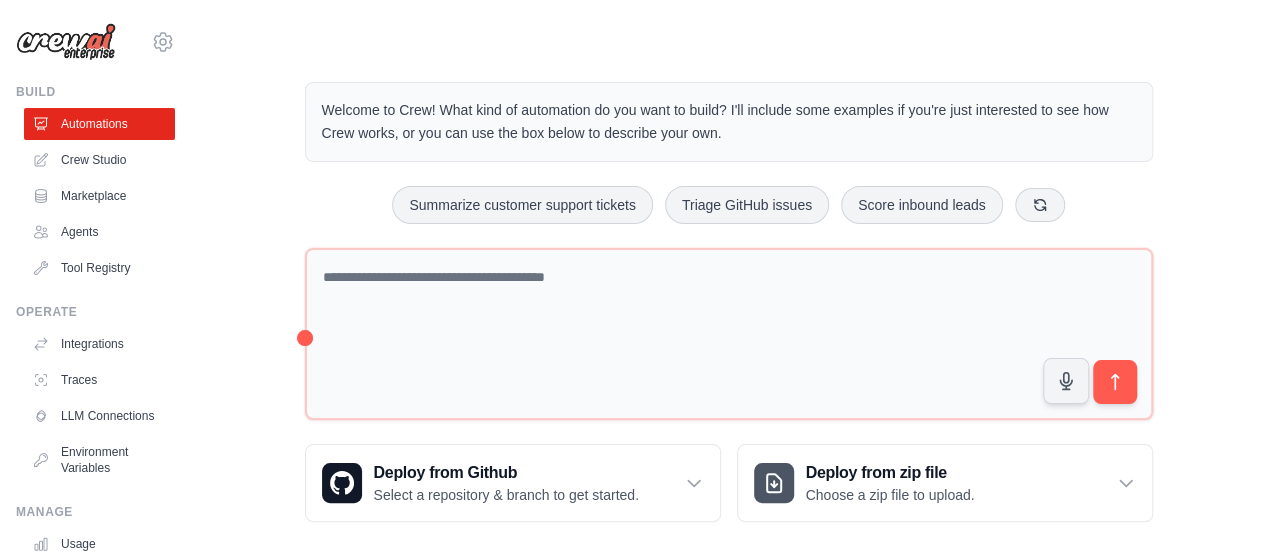 scroll, scrollTop: 0, scrollLeft: 0, axis: both 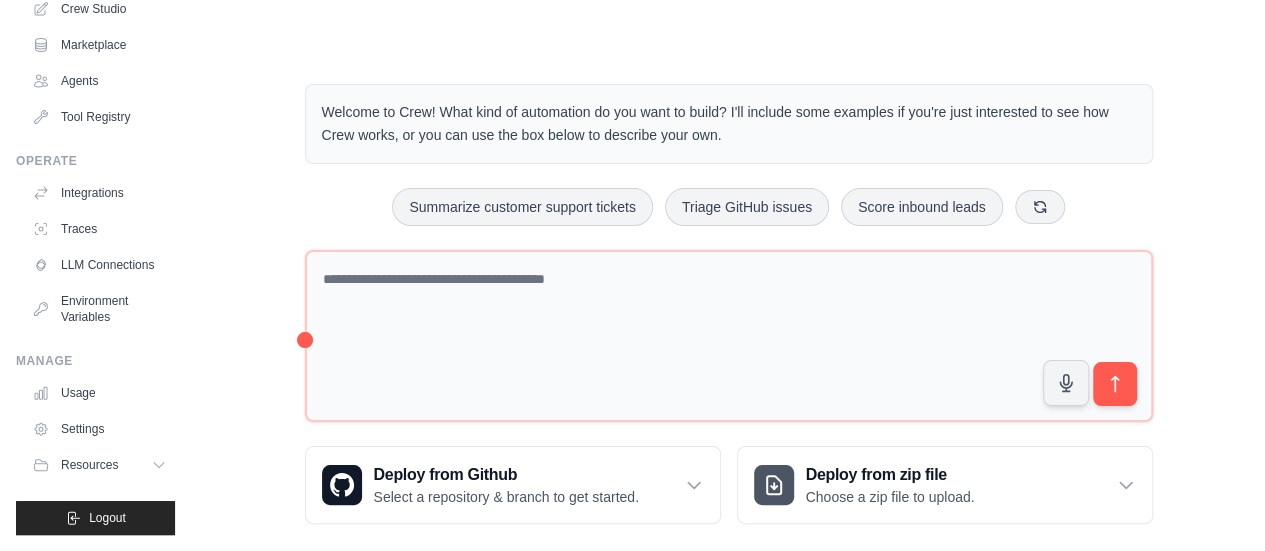 click on "Welcome to Crew! What kind of automation do you want to build?
I'll include some examples if you're just interested to see how
Crew works, or you can use the box below to describe your own.
Summarize customer support tickets
Triage GitHub issues
Score inbound leads" at bounding box center [729, 304] 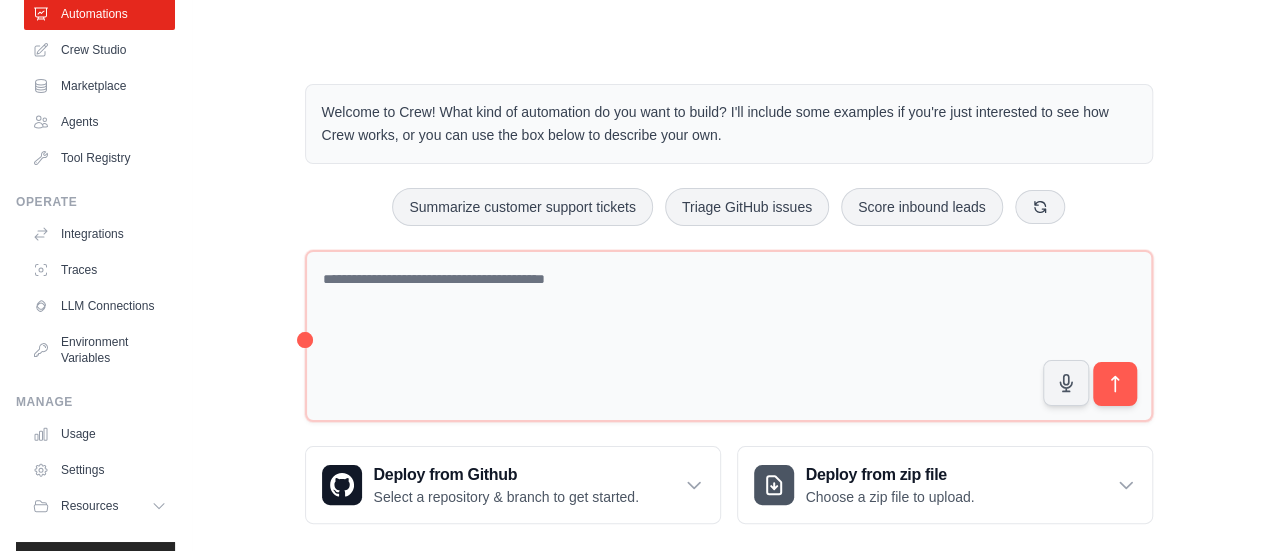 scroll, scrollTop: 0, scrollLeft: 0, axis: both 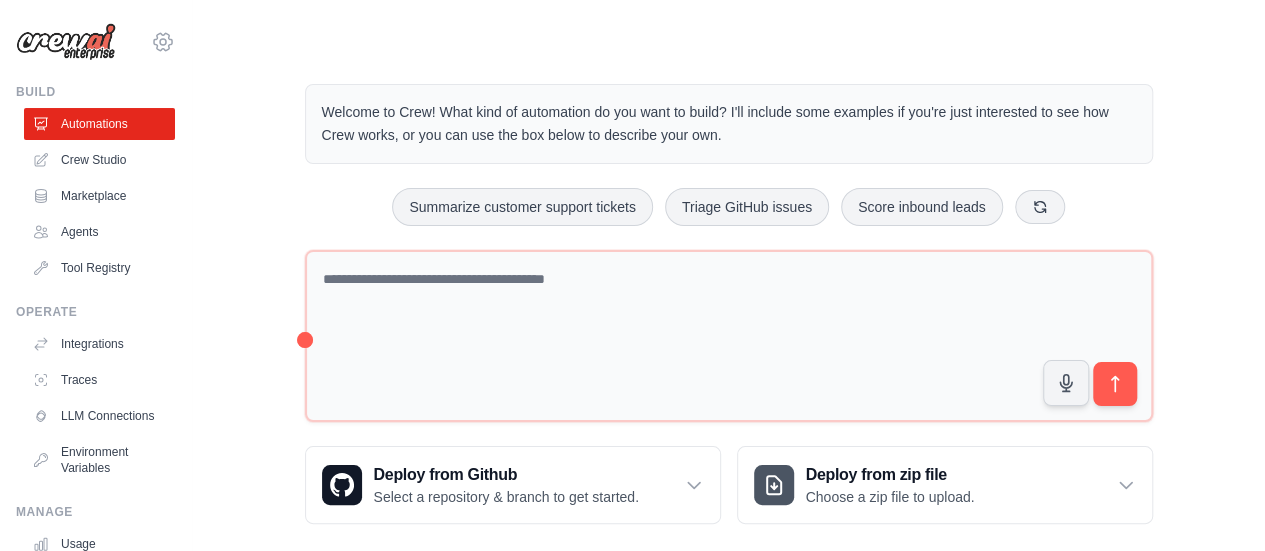 click 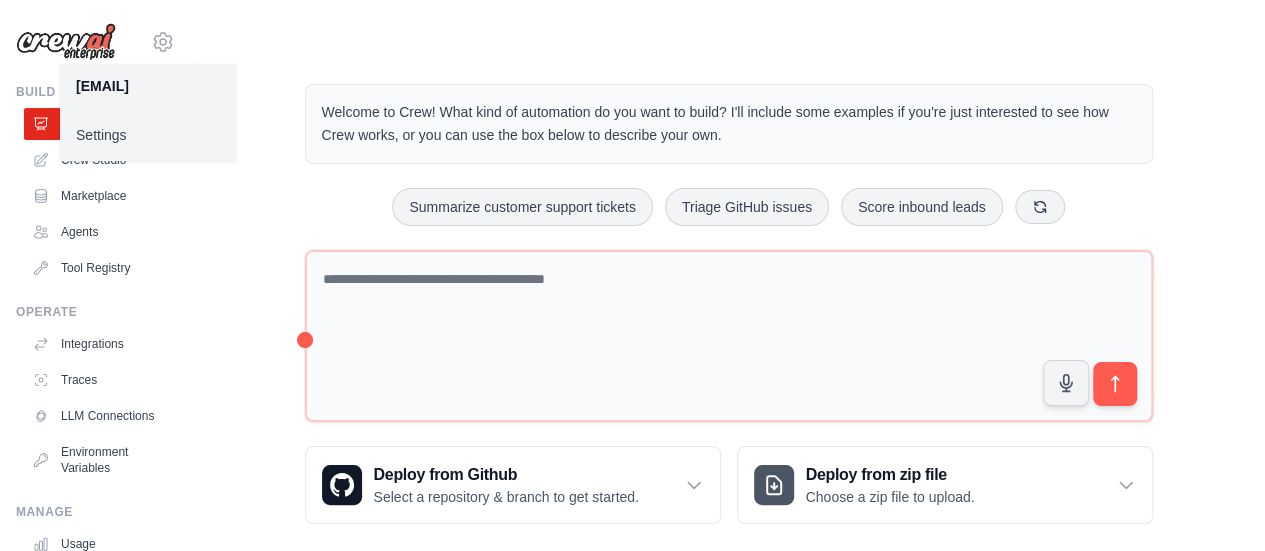 click on "Settings" at bounding box center (148, 135) 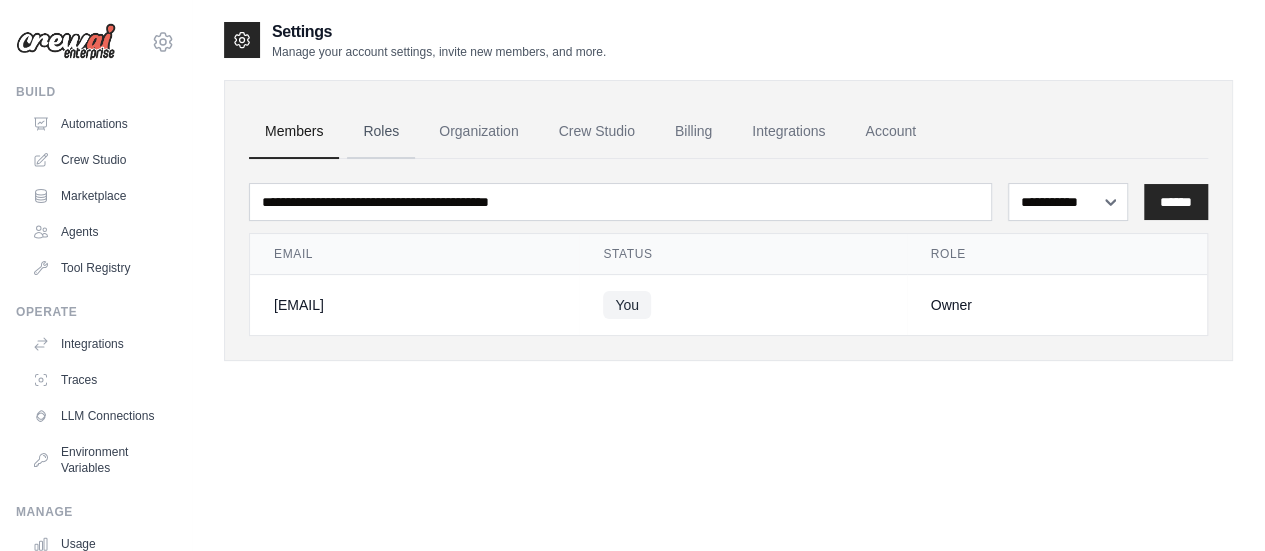 click on "Roles" at bounding box center [381, 132] 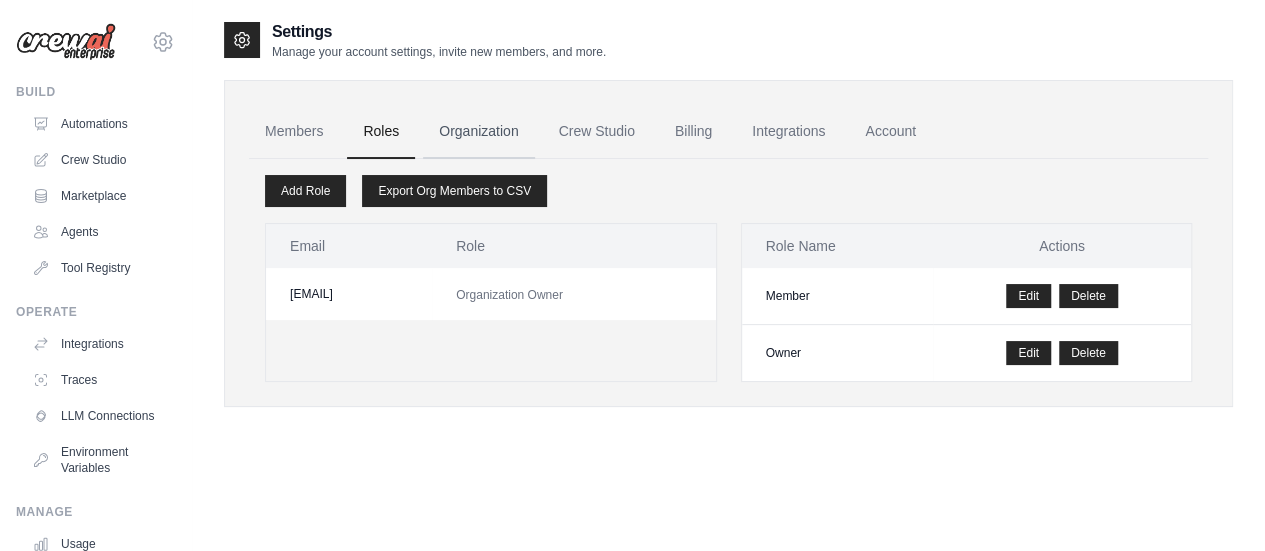 click on "Organization" at bounding box center [478, 132] 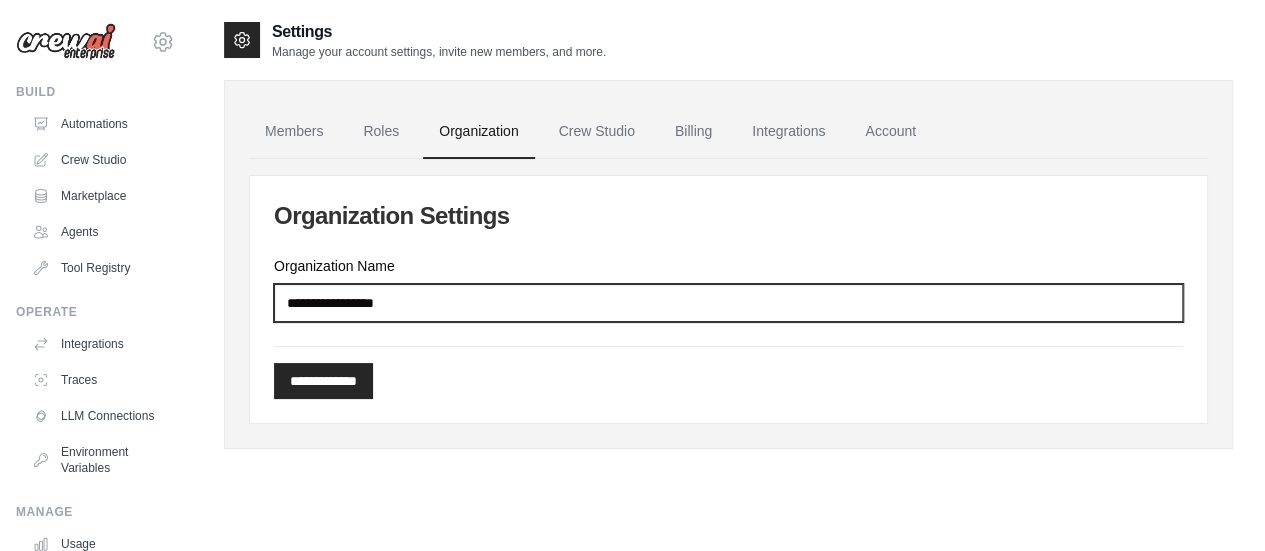click on "Organization Name" at bounding box center [728, 303] 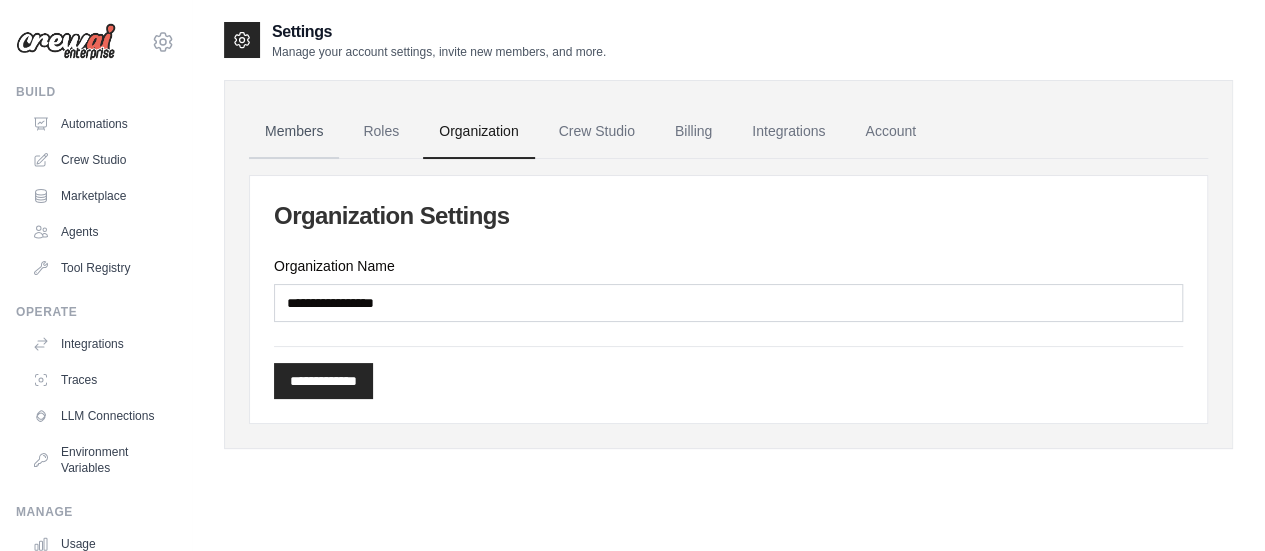 click on "Members" at bounding box center [294, 132] 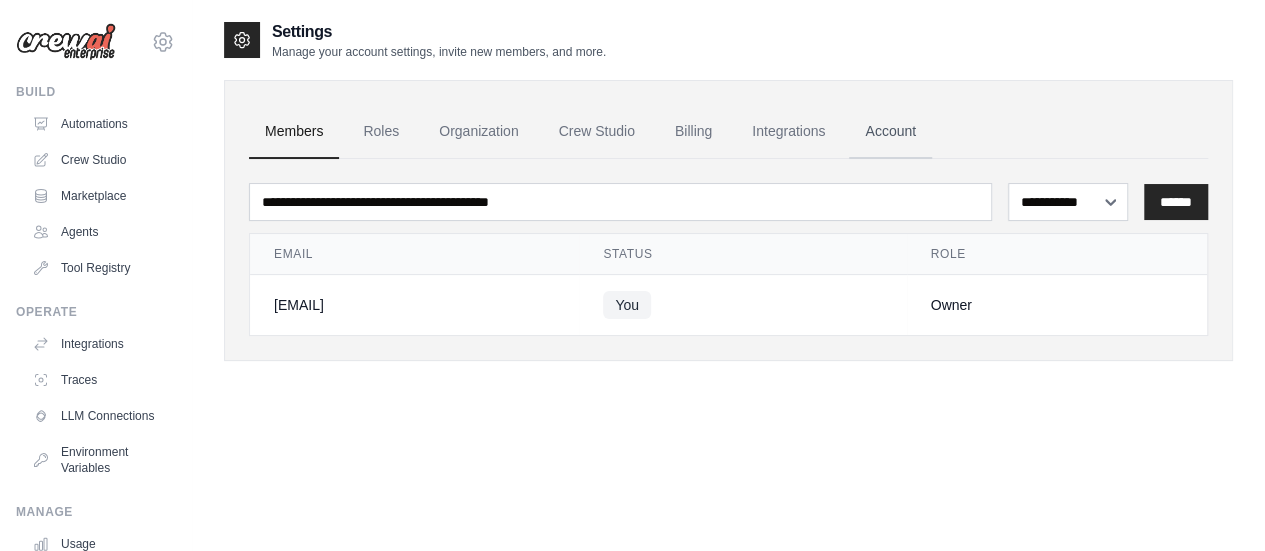 click on "Account" at bounding box center (890, 132) 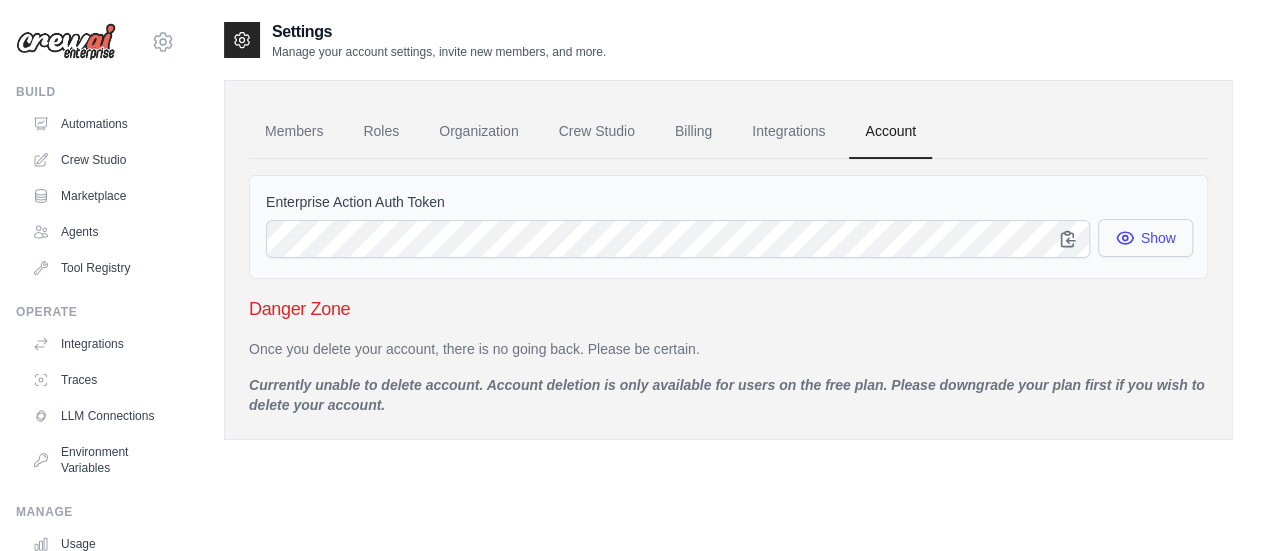 click on "Show" at bounding box center [1145, 238] 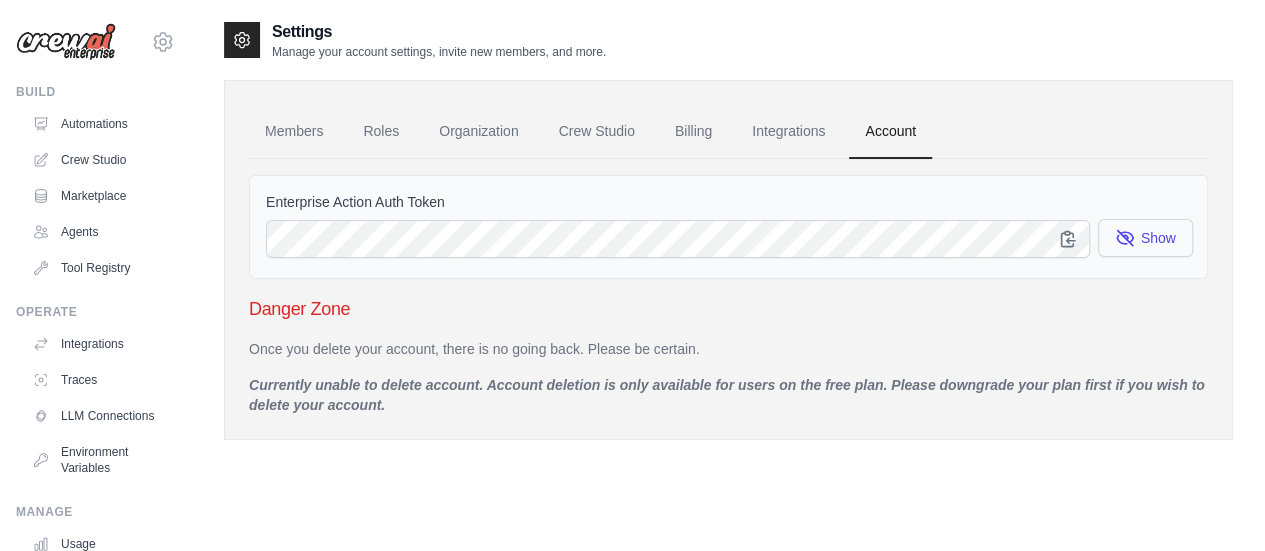 click 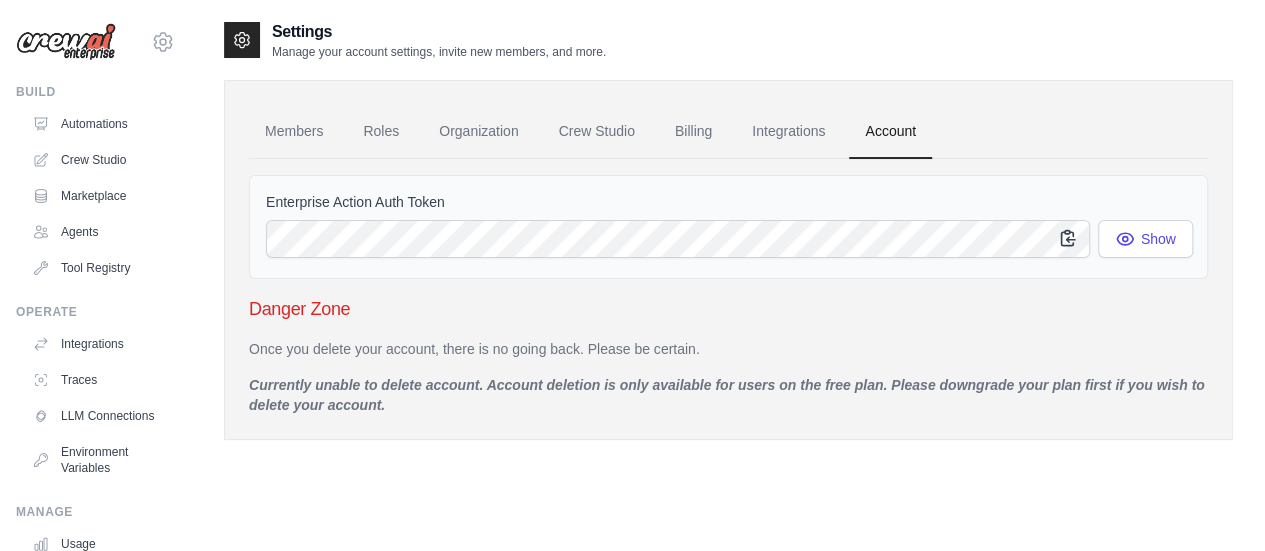 click 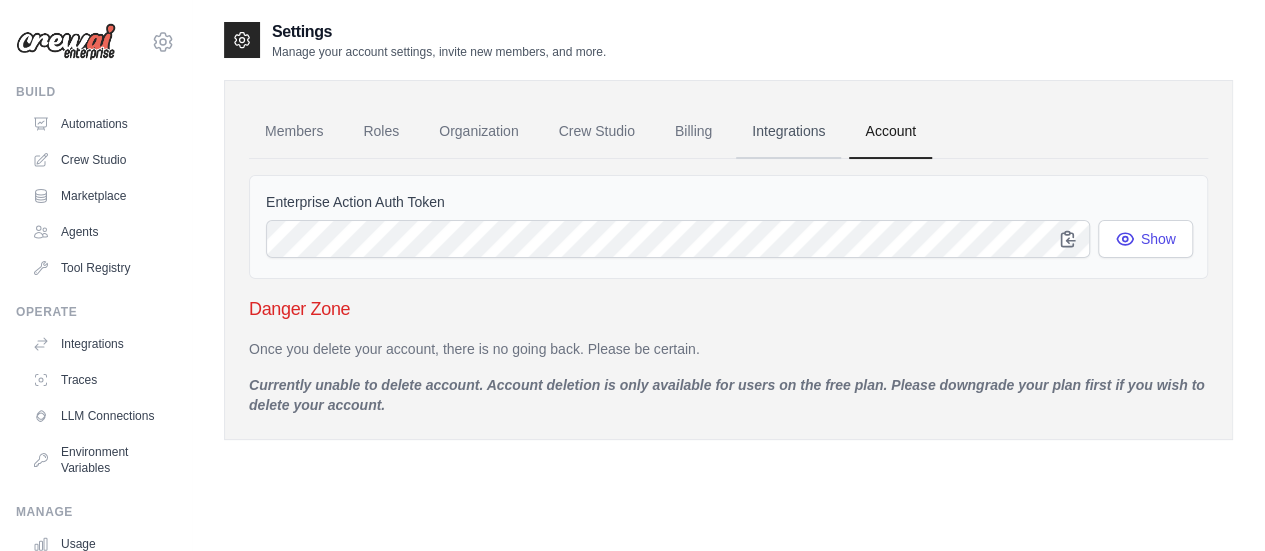 click on "Integrations" at bounding box center (788, 132) 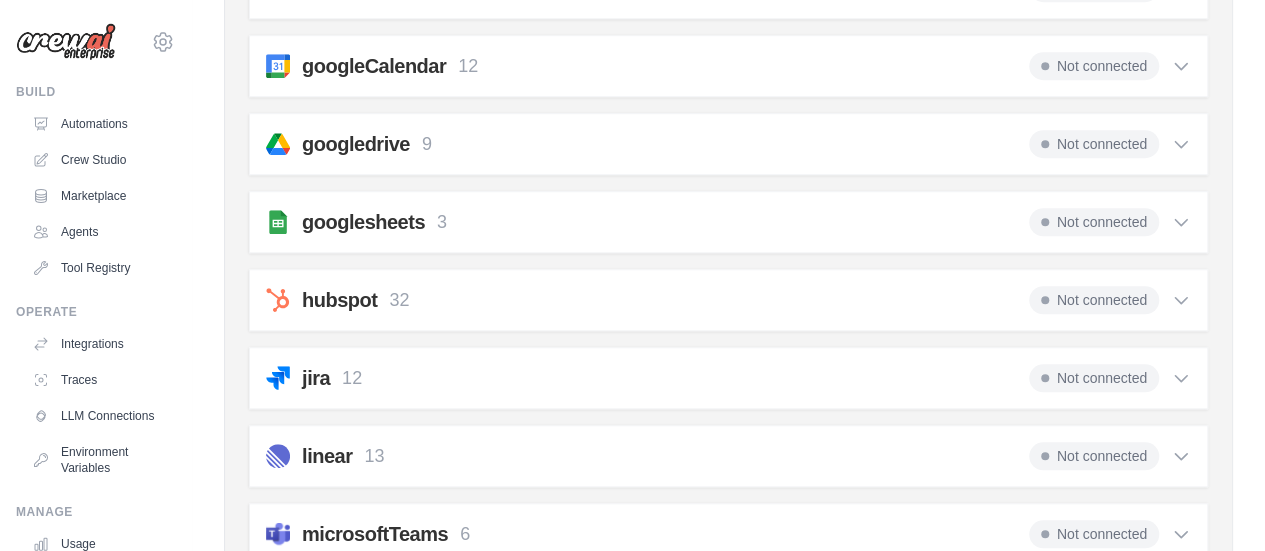 scroll, scrollTop: 600, scrollLeft: 0, axis: vertical 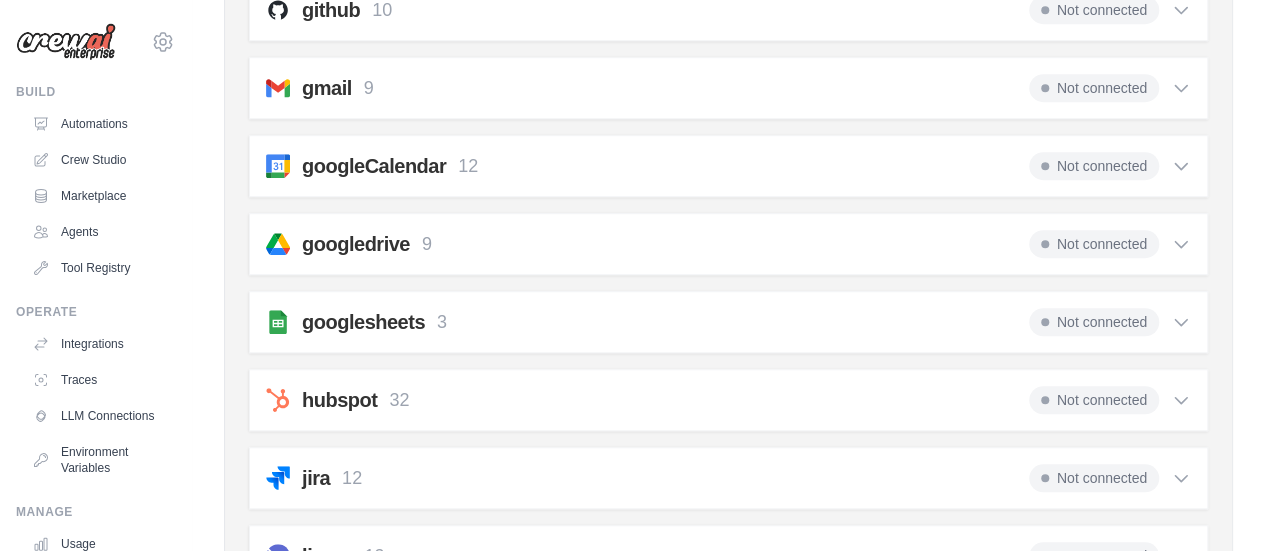 click 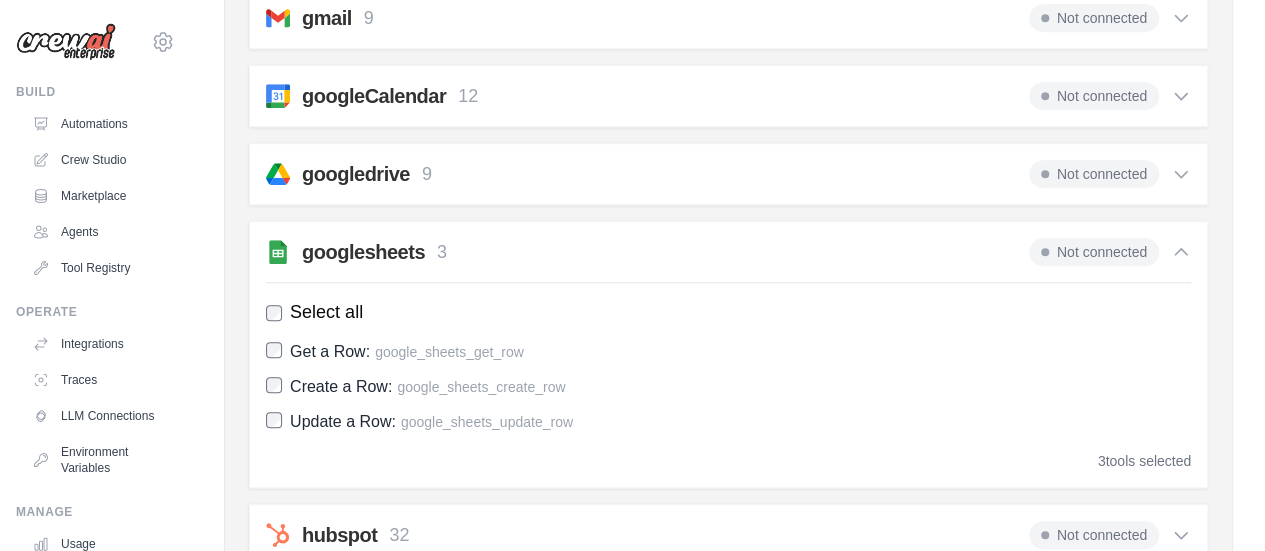 scroll, scrollTop: 700, scrollLeft: 0, axis: vertical 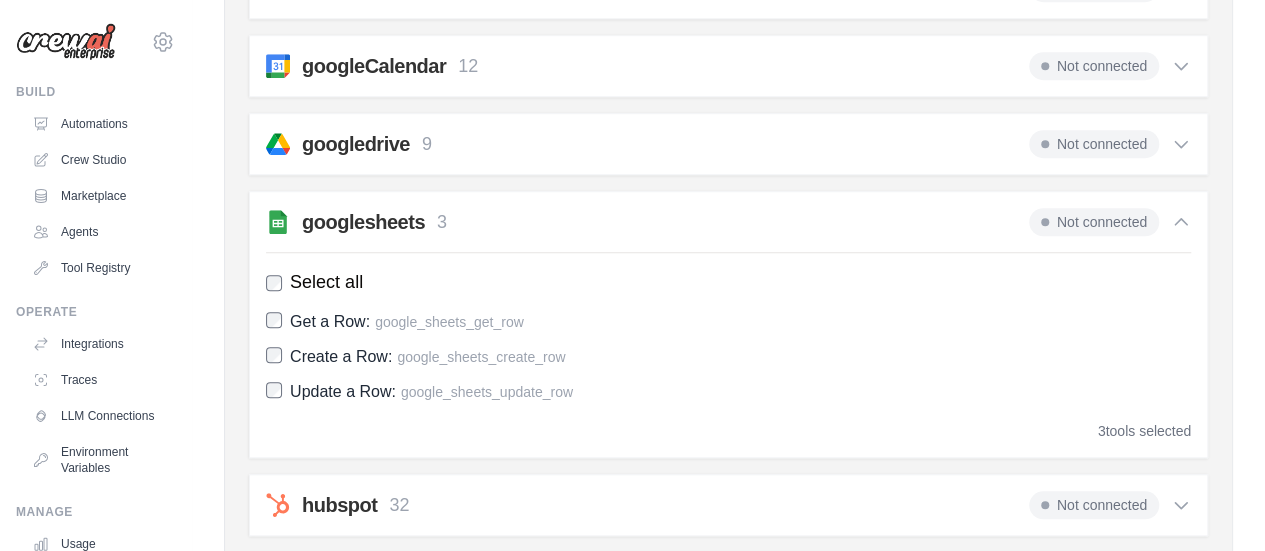 click on "Not connected" at bounding box center [1094, 222] 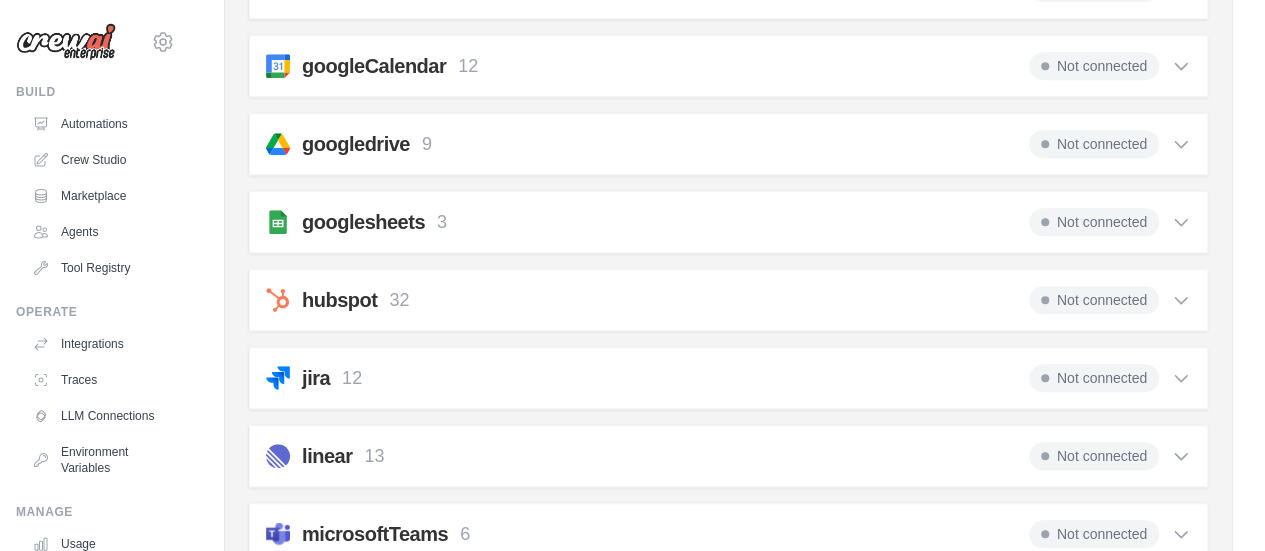 click on "Not connected" at bounding box center (1094, 222) 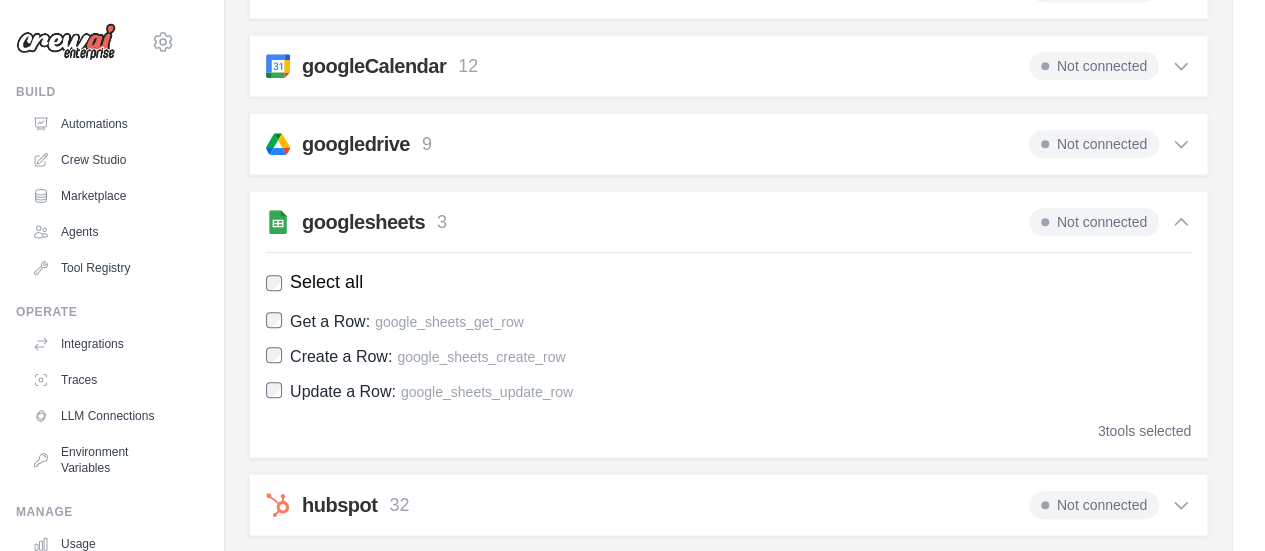 click on "googlesheets" at bounding box center [363, 222] 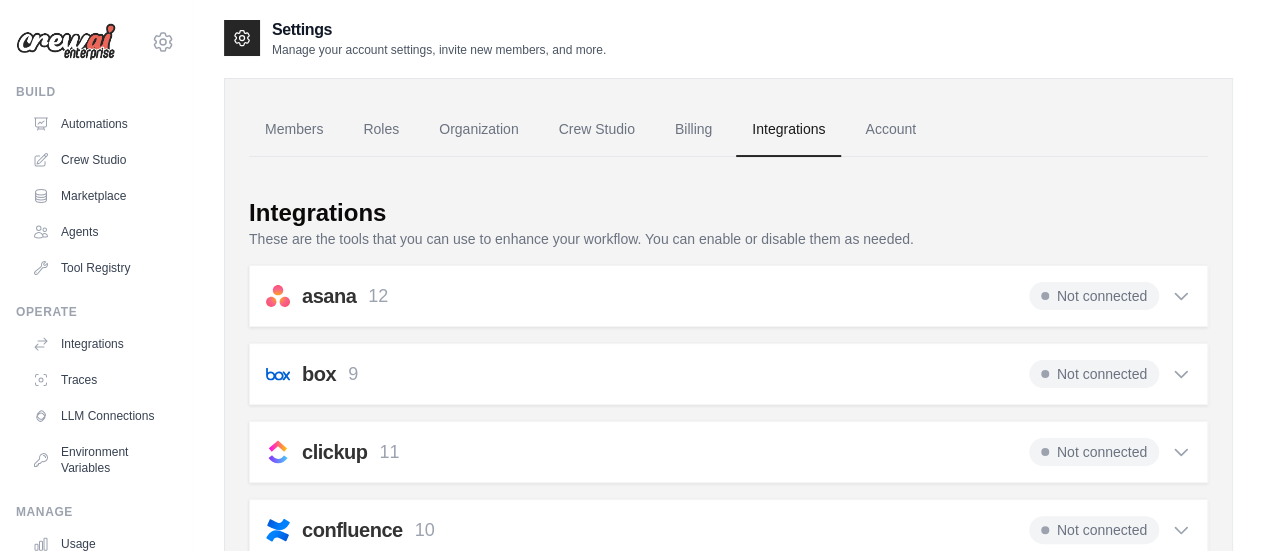 scroll, scrollTop: 0, scrollLeft: 0, axis: both 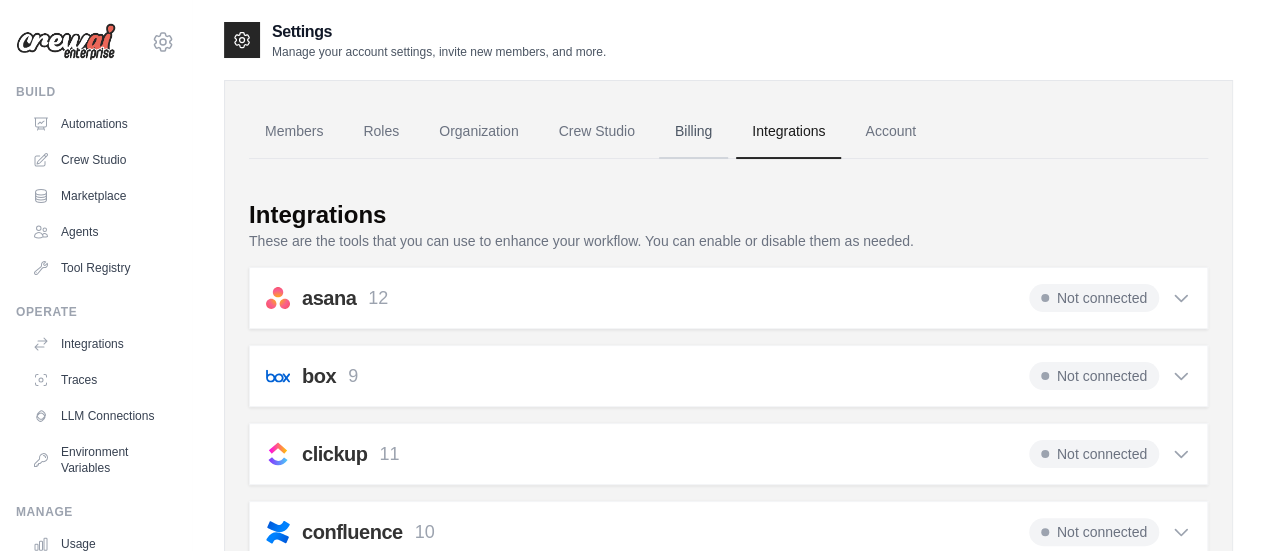 click on "Billing" at bounding box center [693, 132] 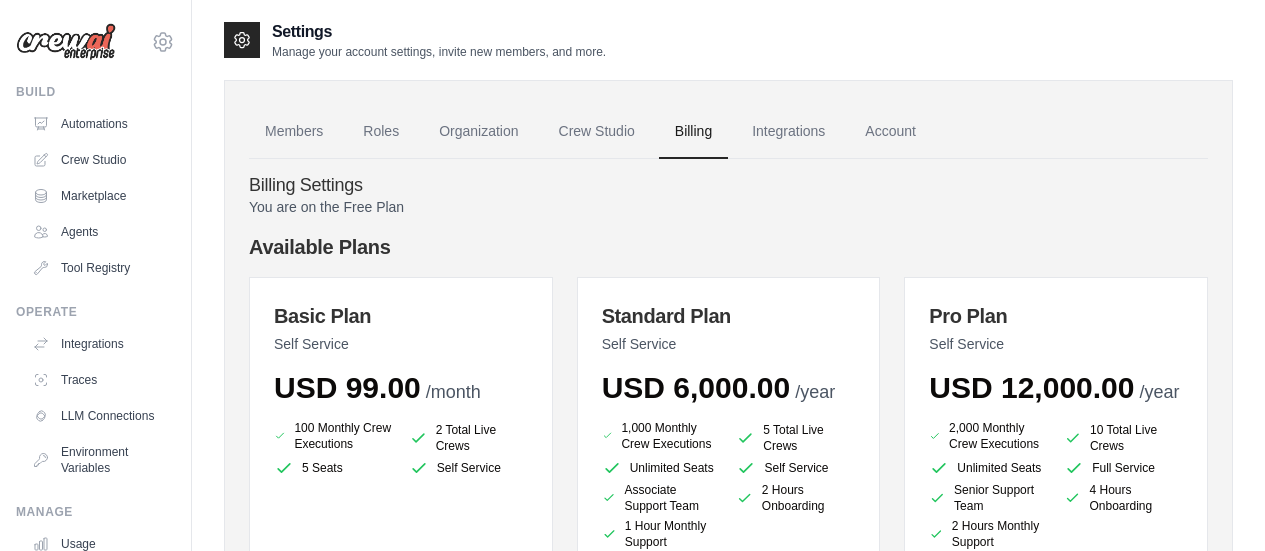 scroll, scrollTop: 0, scrollLeft: 0, axis: both 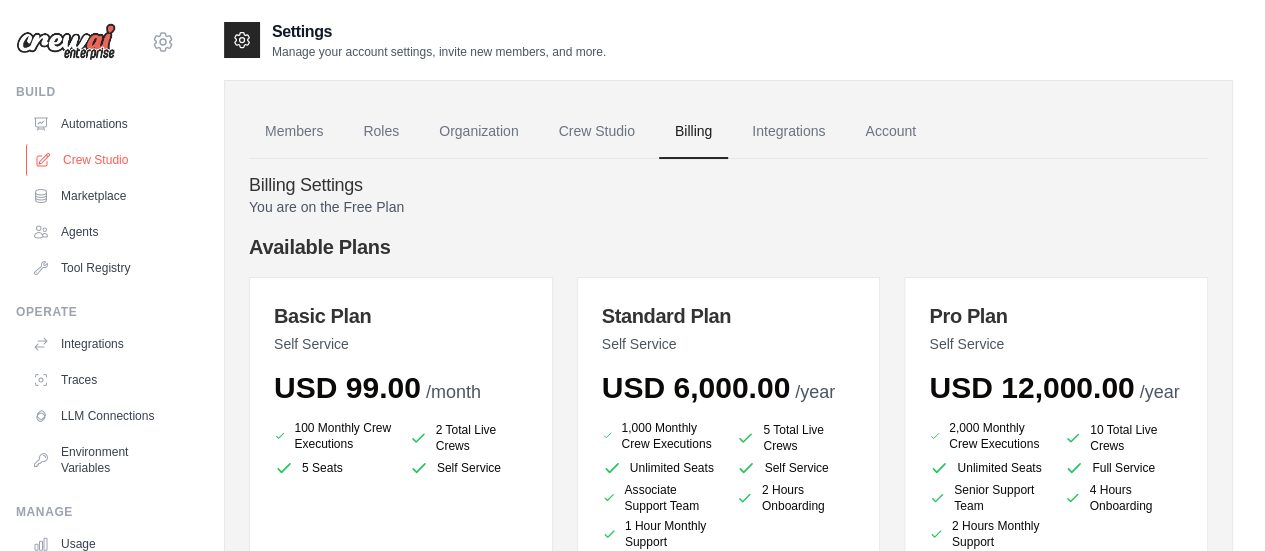 click on "Crew Studio" at bounding box center (101, 160) 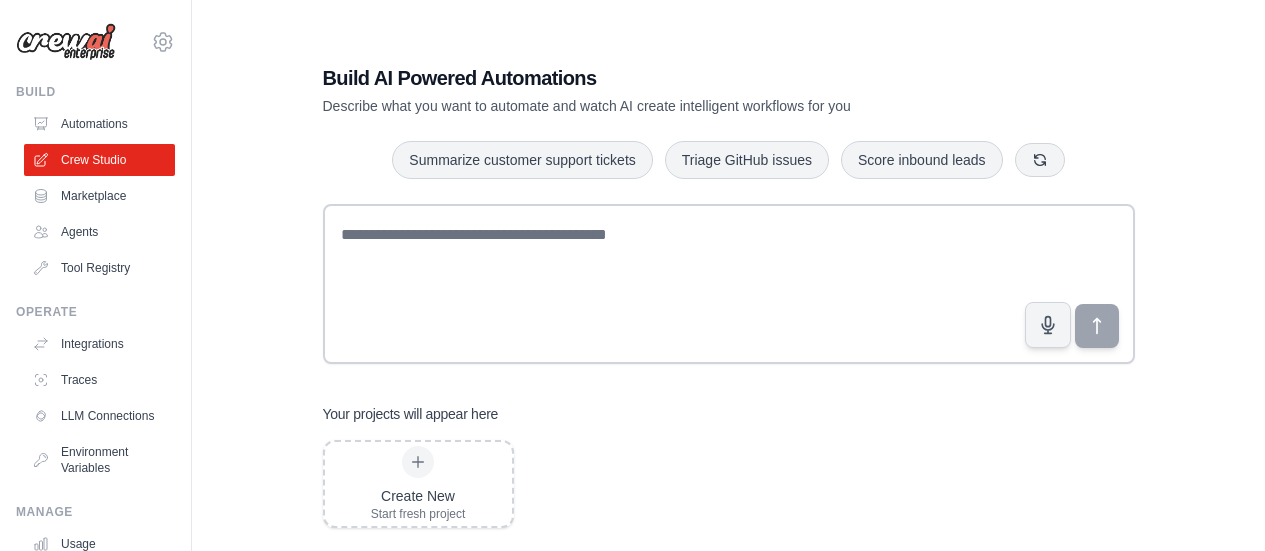 scroll, scrollTop: 0, scrollLeft: 0, axis: both 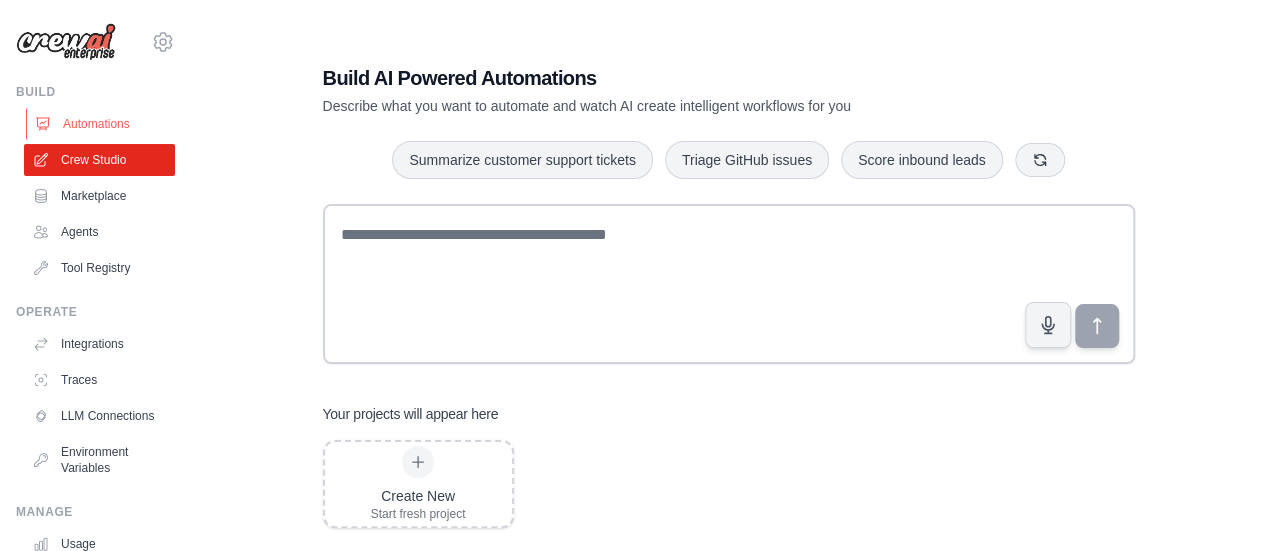 click on "Automations" at bounding box center (101, 124) 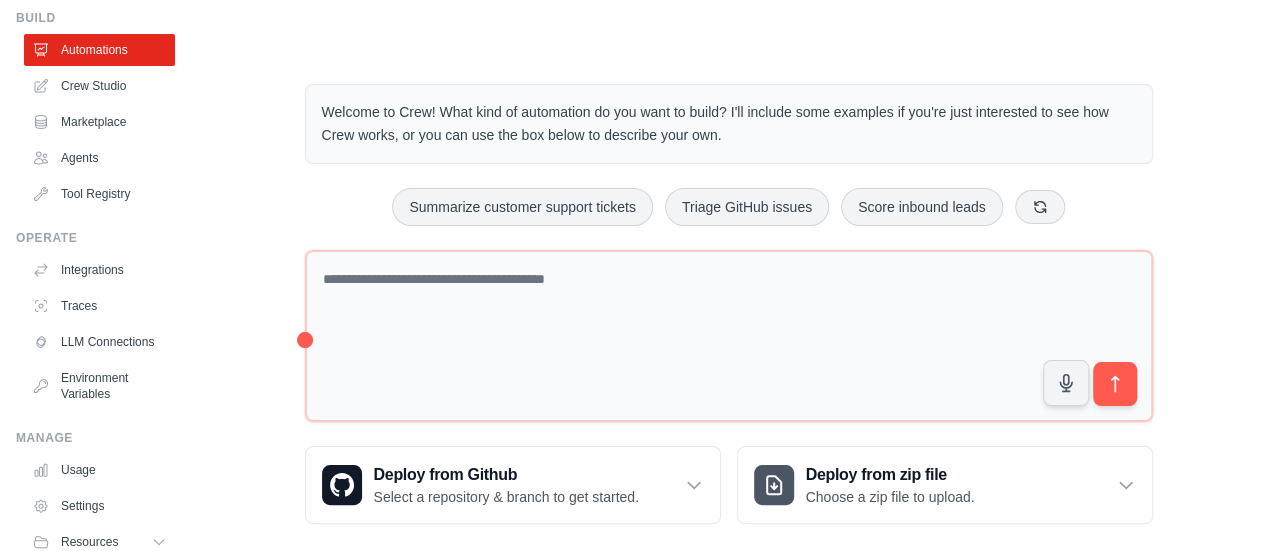 scroll, scrollTop: 166, scrollLeft: 0, axis: vertical 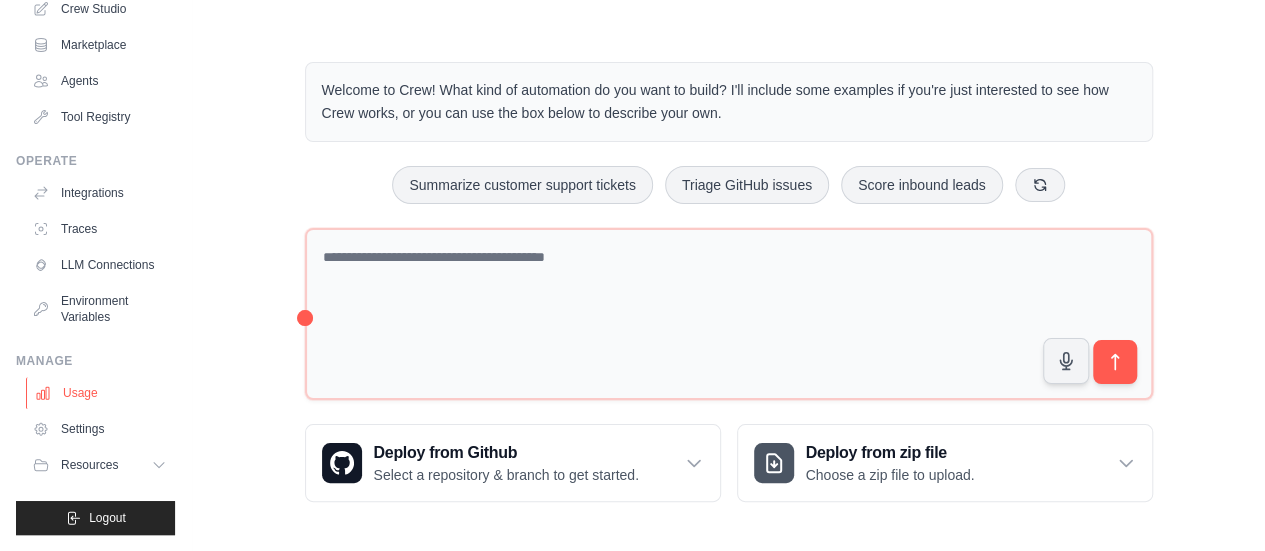 click on "Usage" at bounding box center (101, 393) 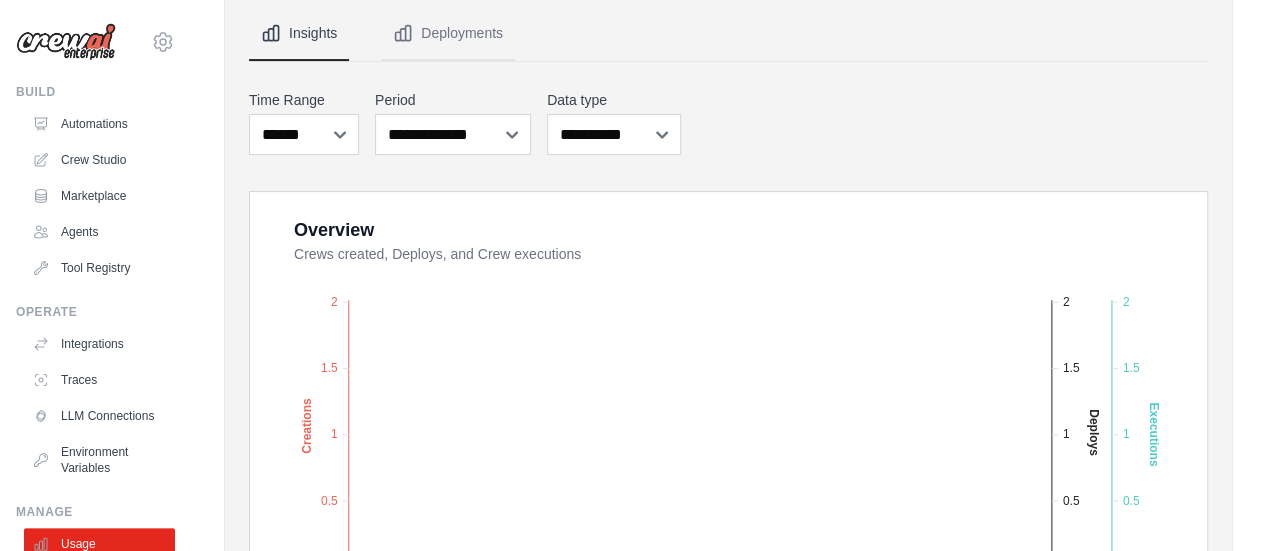scroll, scrollTop: 0, scrollLeft: 0, axis: both 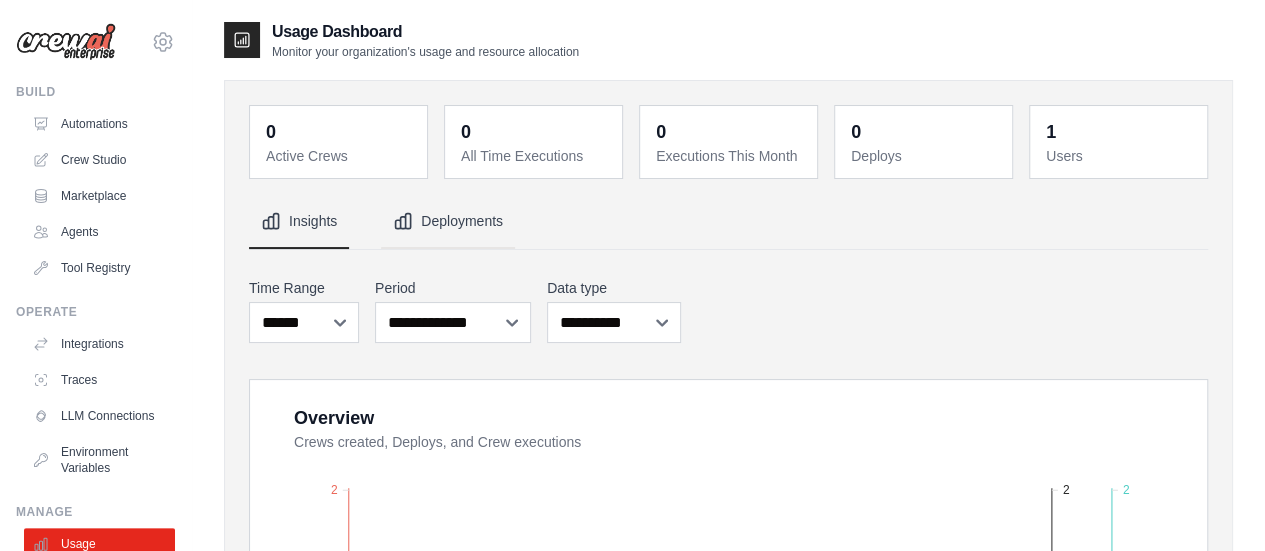 click on "Deployments" at bounding box center (448, 222) 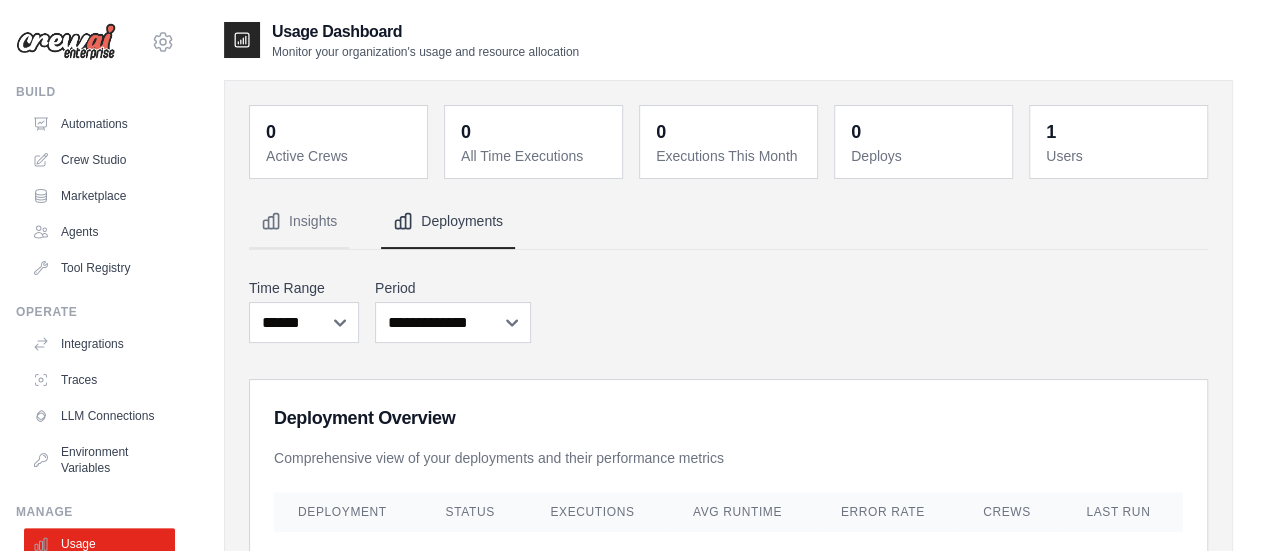 scroll, scrollTop: 0, scrollLeft: 0, axis: both 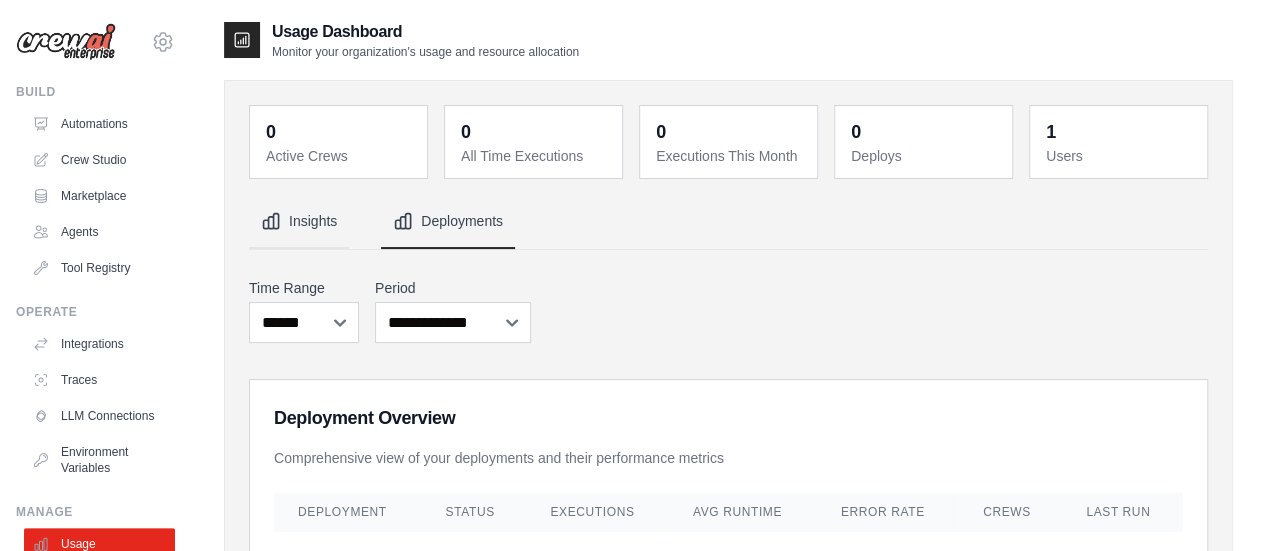 click on "Insights" at bounding box center (299, 222) 